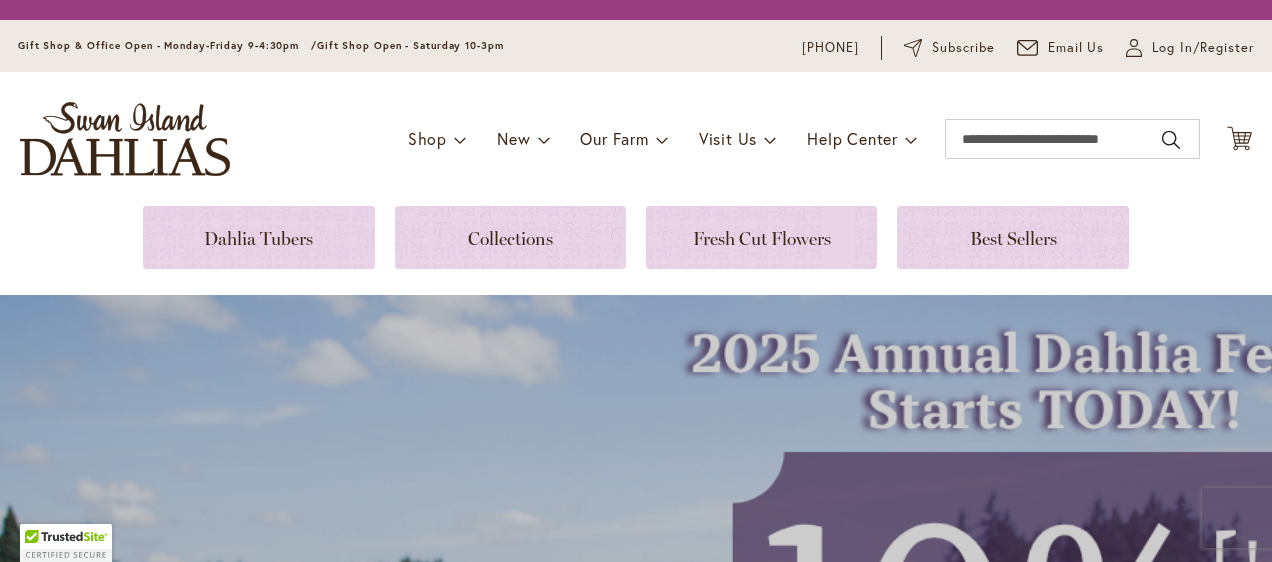 scroll, scrollTop: 0, scrollLeft: 0, axis: both 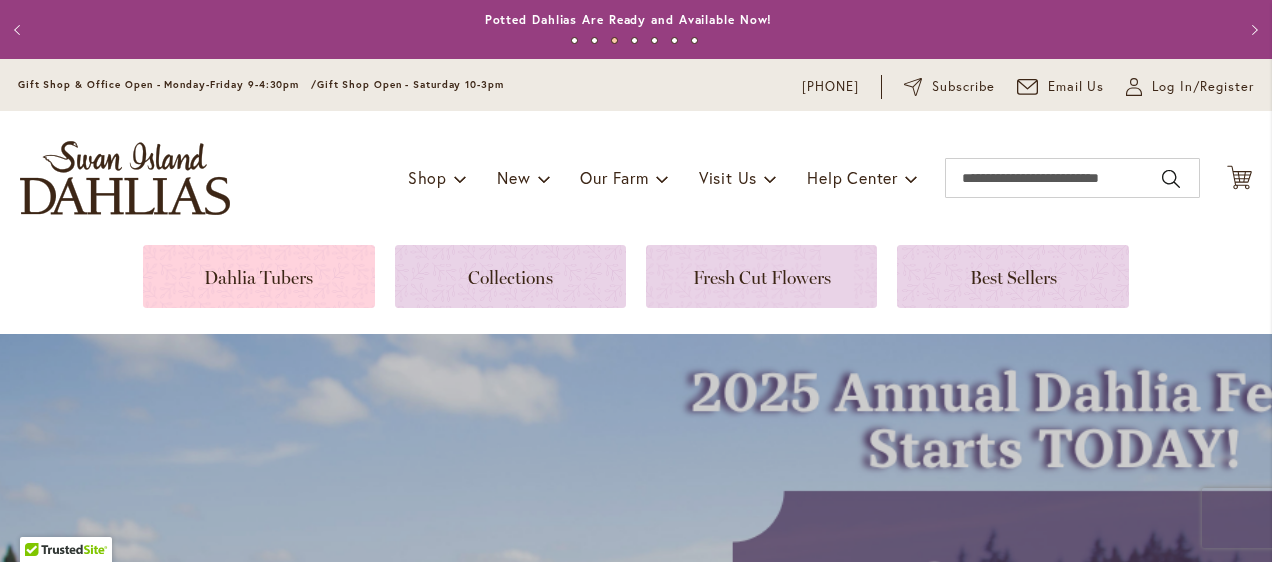 click at bounding box center (258, 276) 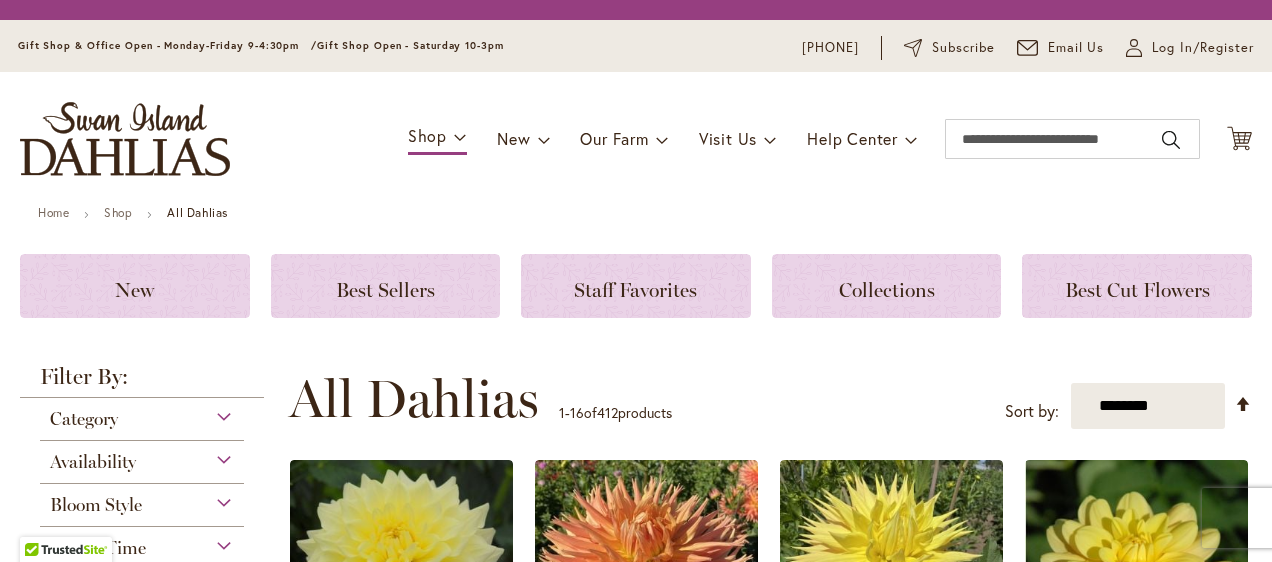 scroll, scrollTop: 0, scrollLeft: 0, axis: both 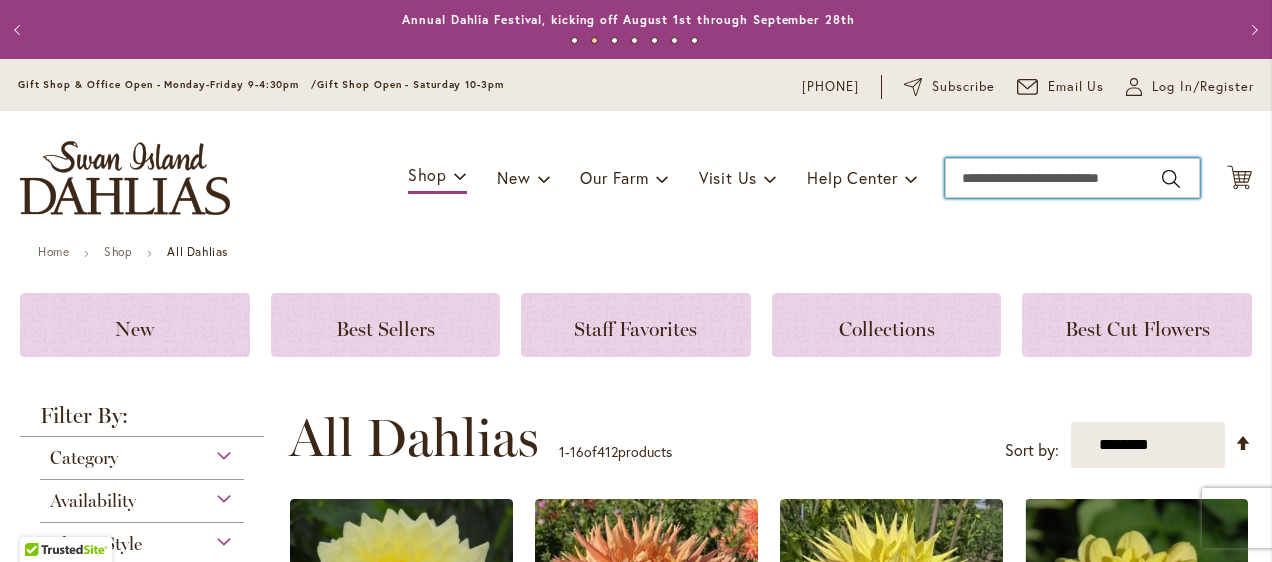 click on "Search" at bounding box center [1072, 178] 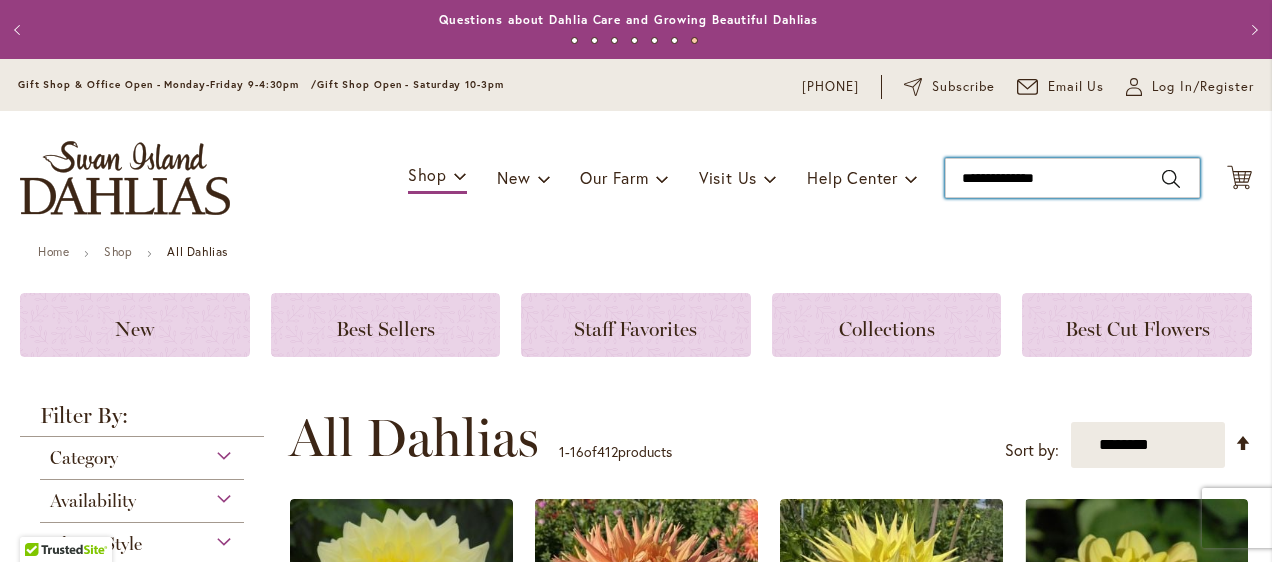scroll, scrollTop: 100, scrollLeft: 0, axis: vertical 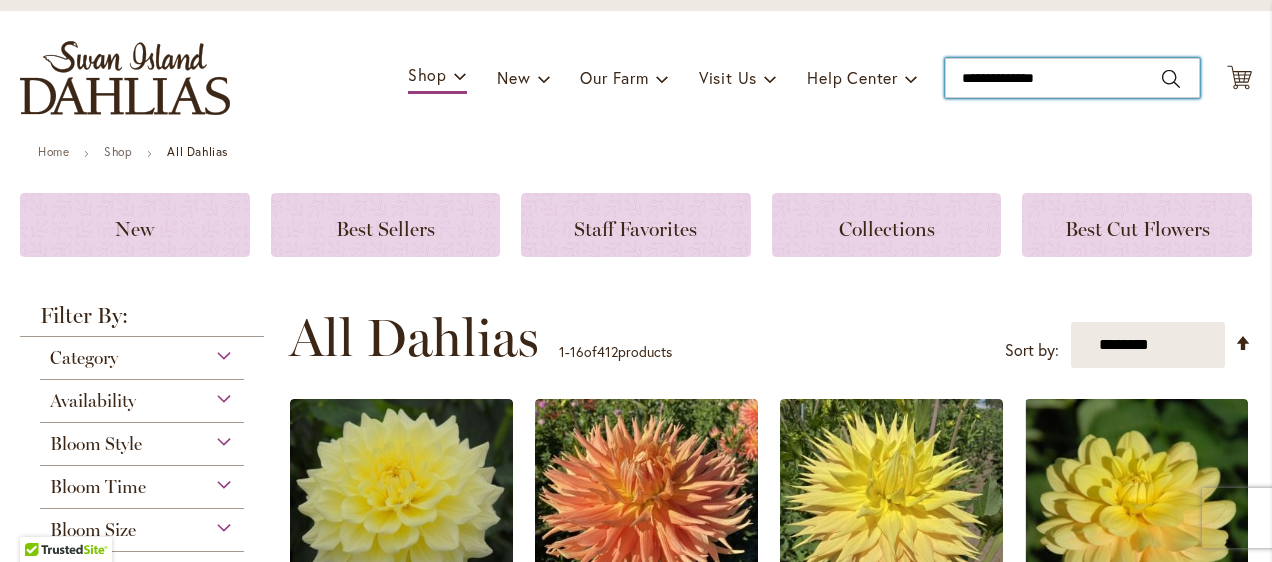 click on "**********" at bounding box center (1072, 78) 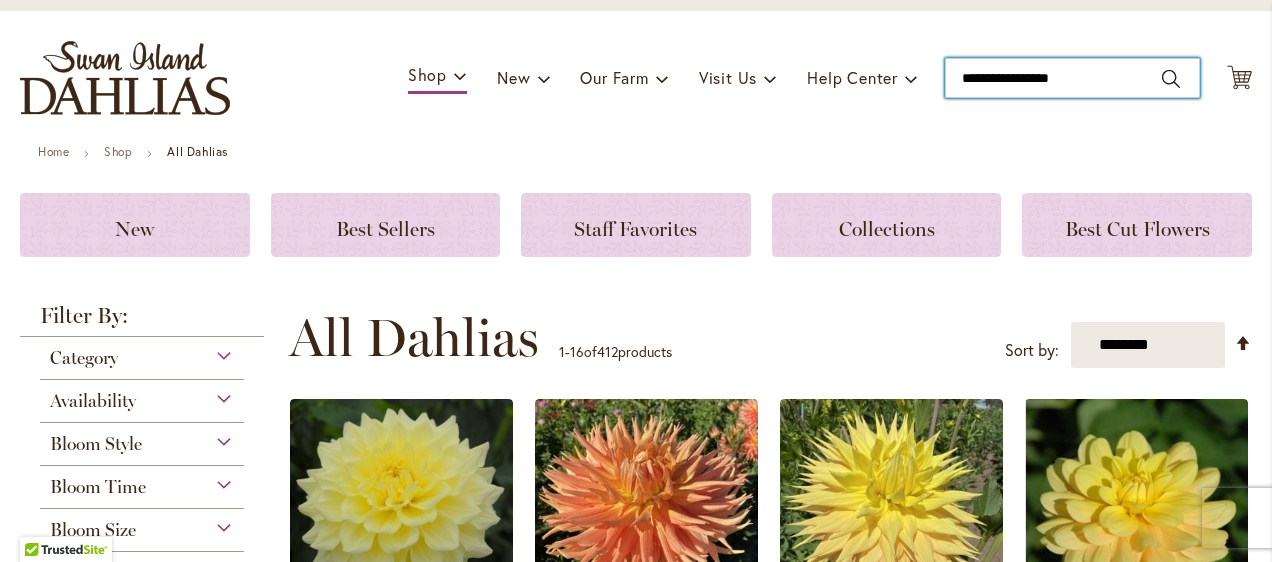 type on "**********" 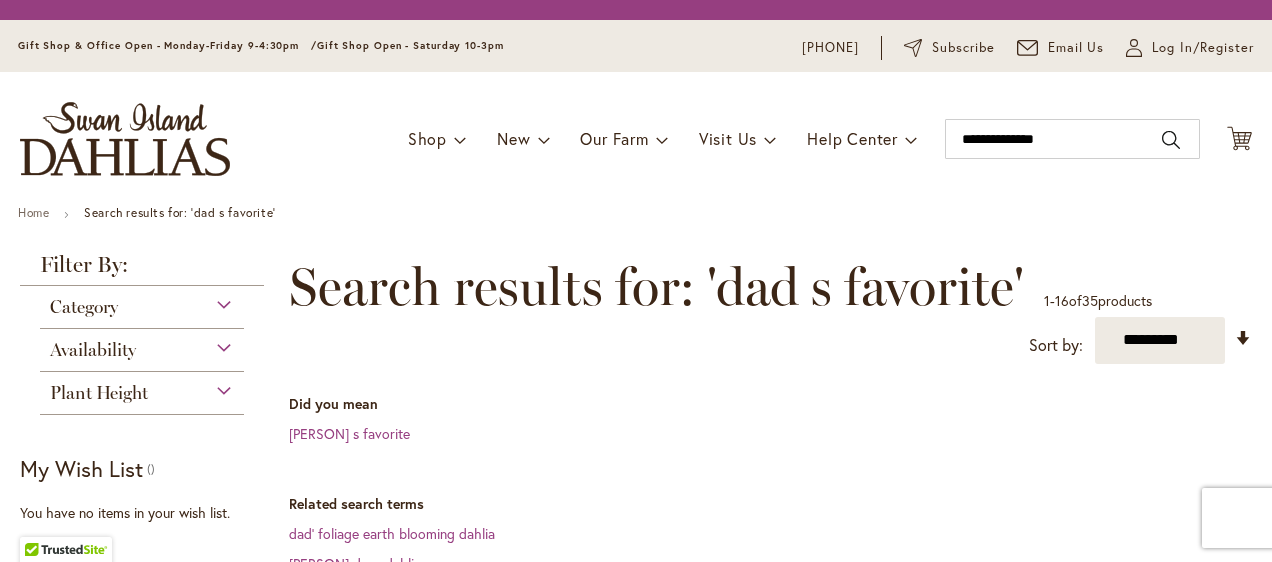 scroll, scrollTop: 0, scrollLeft: 0, axis: both 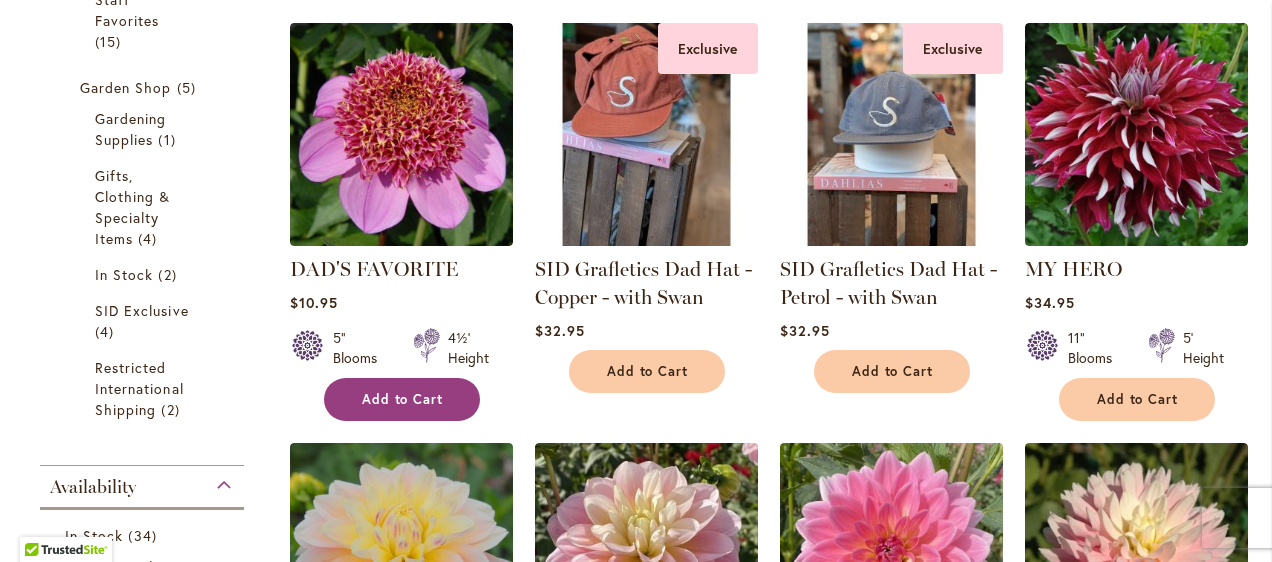 click on "Add to Cart" at bounding box center [402, 399] 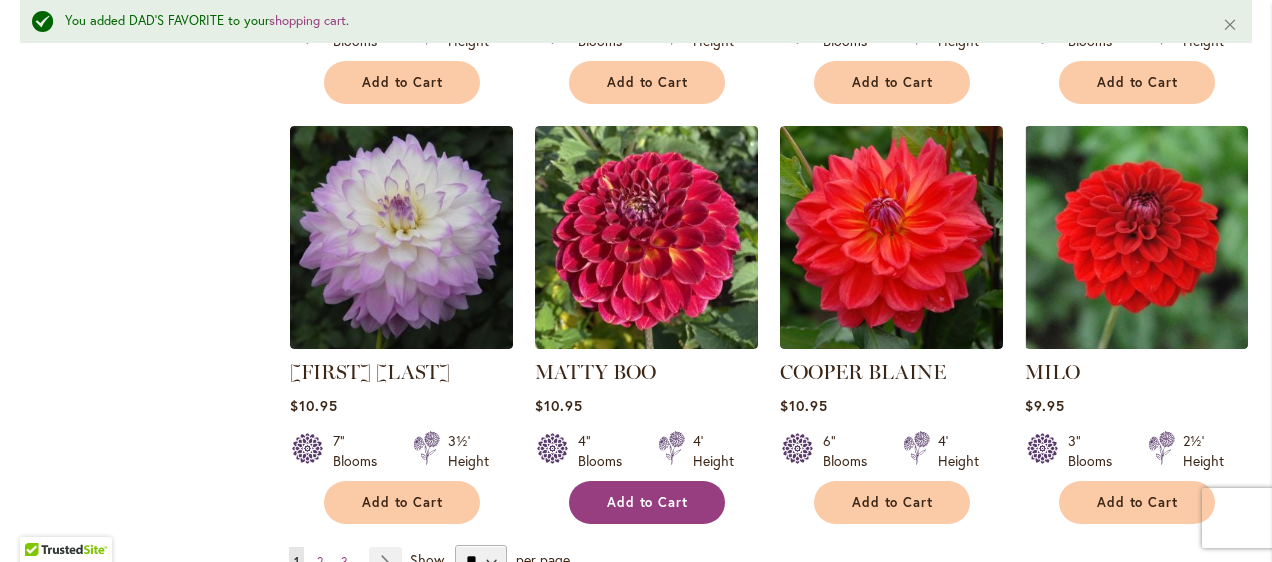 scroll, scrollTop: 2052, scrollLeft: 0, axis: vertical 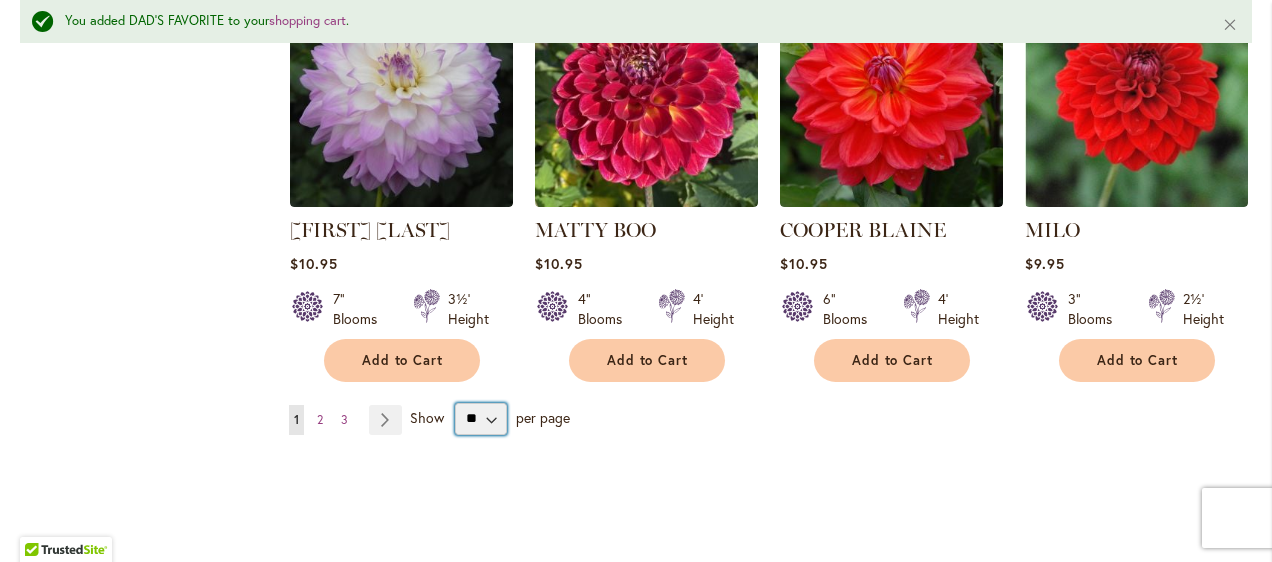 click on "**
**
**
**" at bounding box center [481, 419] 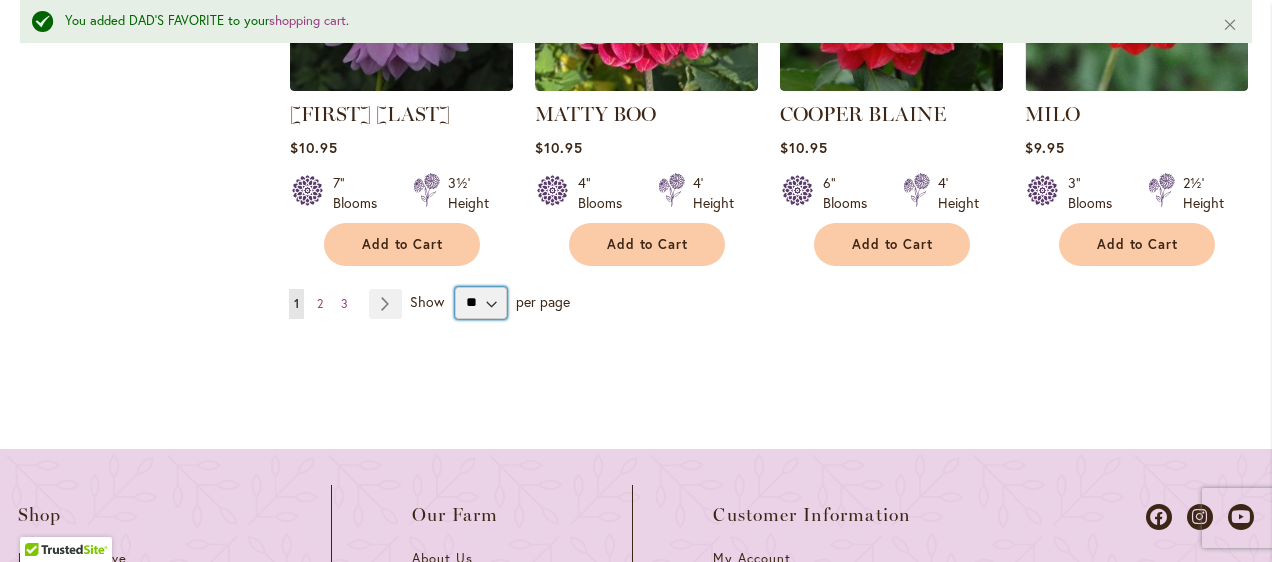 scroll, scrollTop: 2252, scrollLeft: 0, axis: vertical 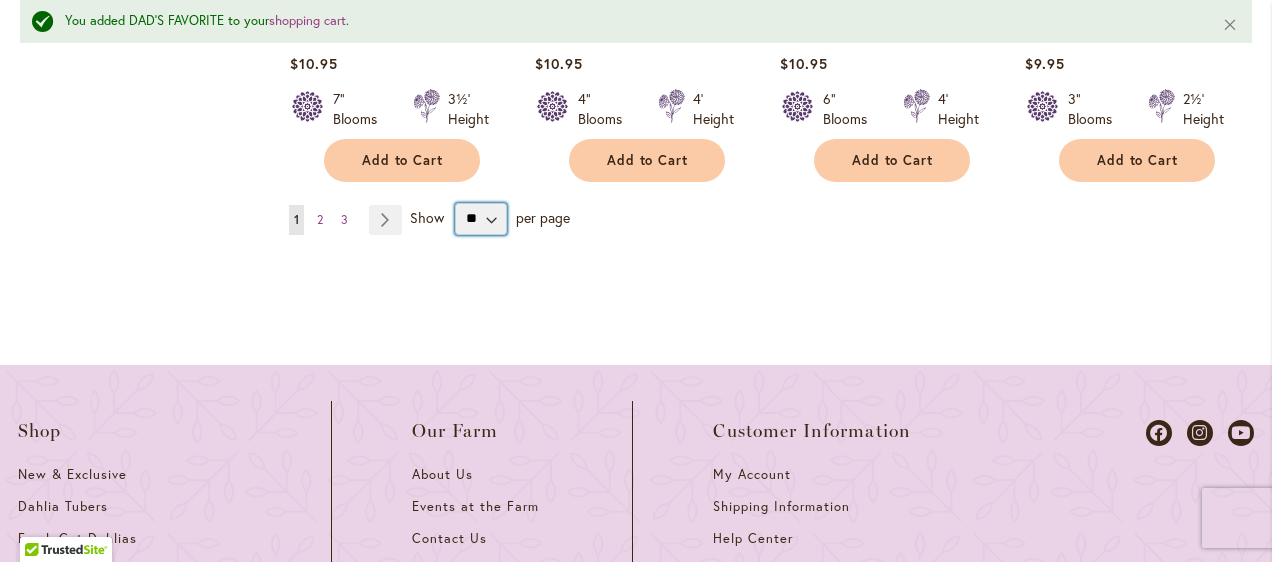 click on "**
**
**
**" at bounding box center (481, 219) 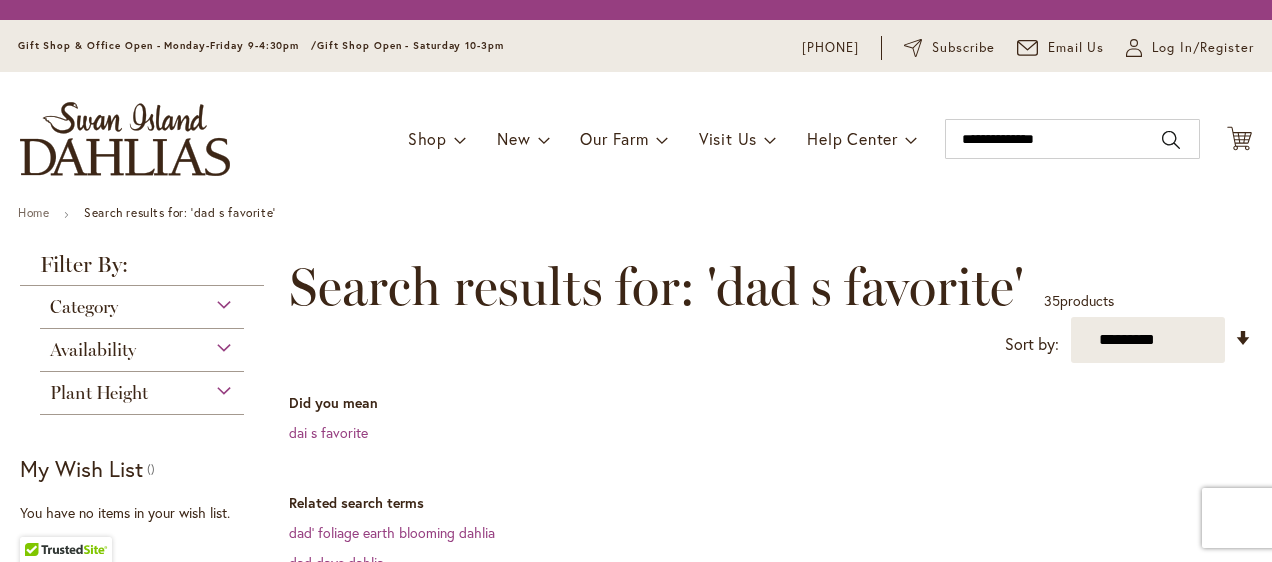 scroll, scrollTop: 0, scrollLeft: 0, axis: both 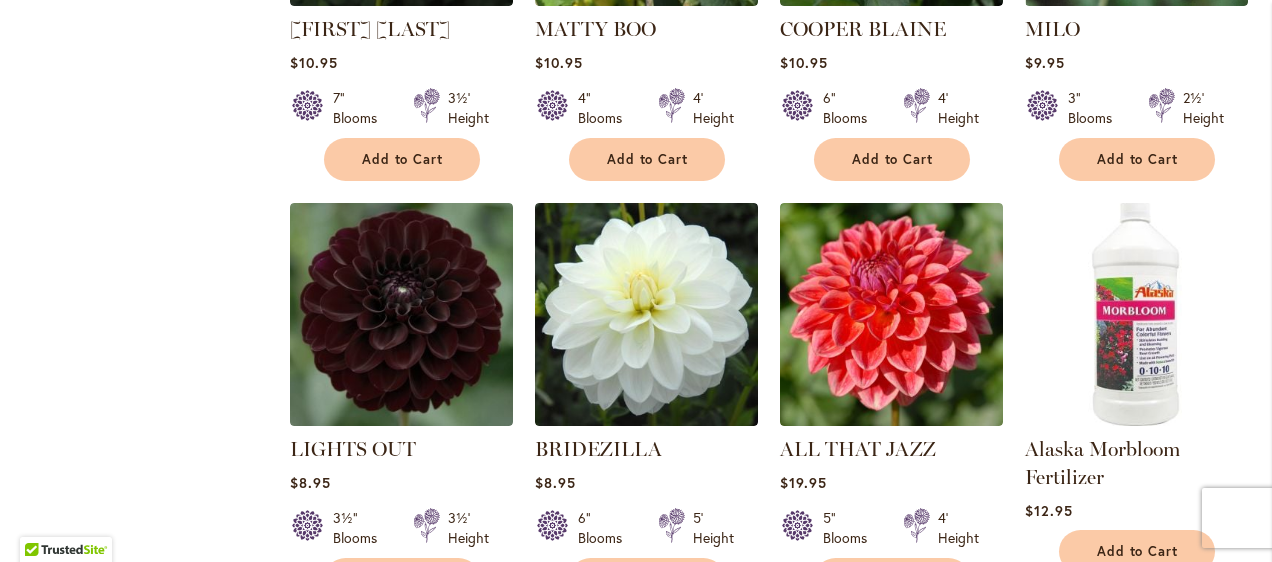 click at bounding box center (1136, 315) 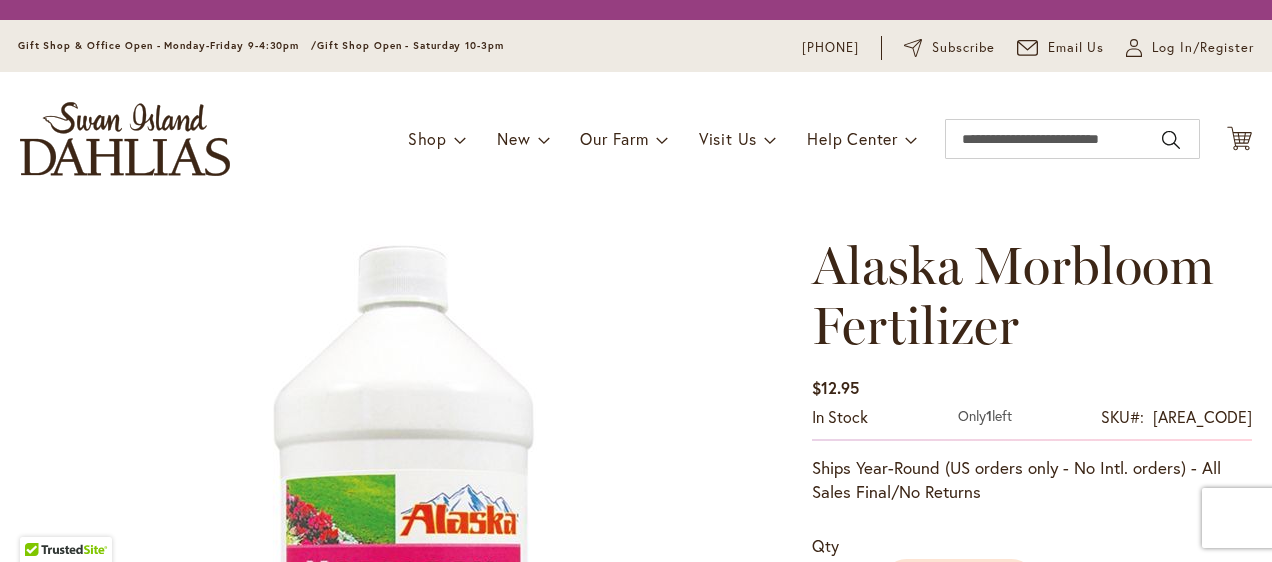 scroll, scrollTop: 0, scrollLeft: 0, axis: both 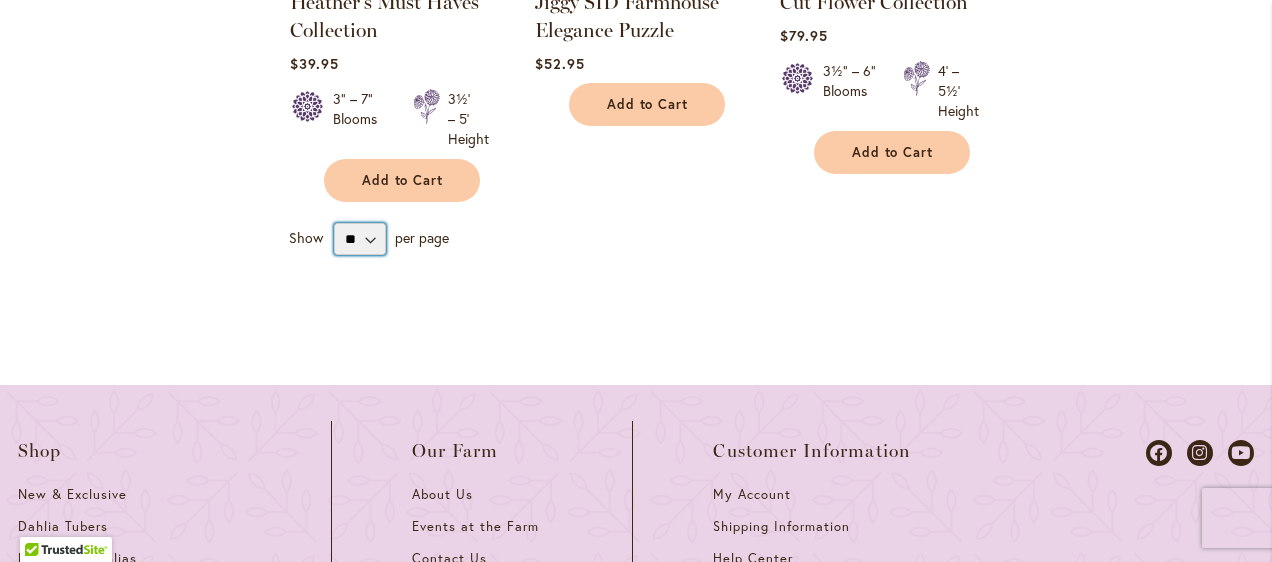 click on "**
**
**
**" at bounding box center (360, 239) 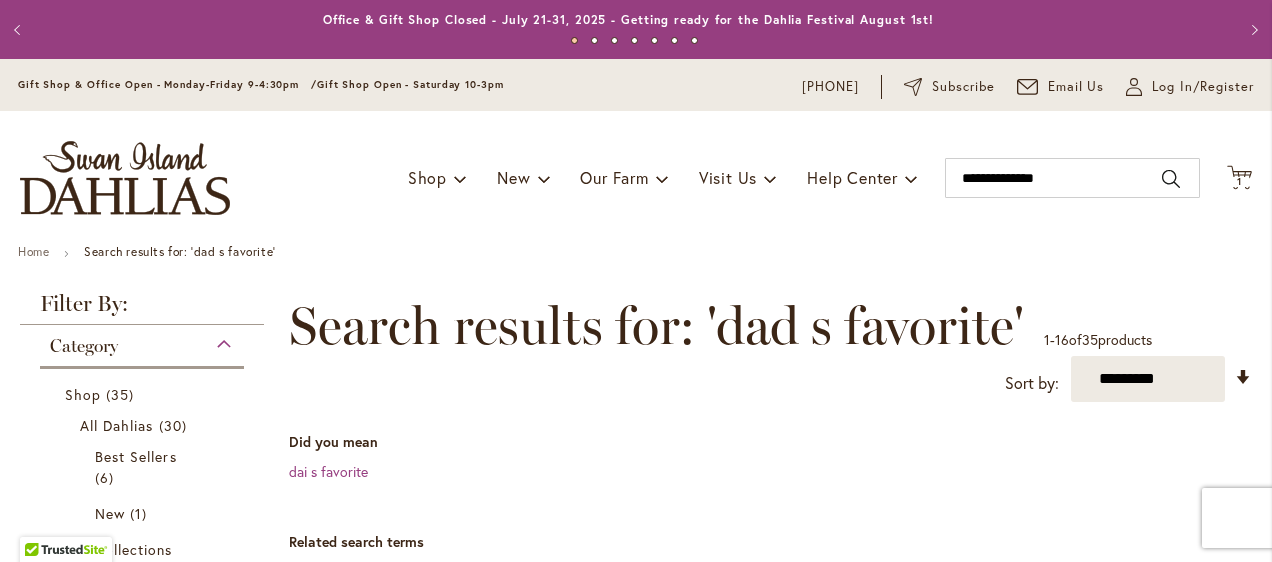 scroll, scrollTop: 0, scrollLeft: 0, axis: both 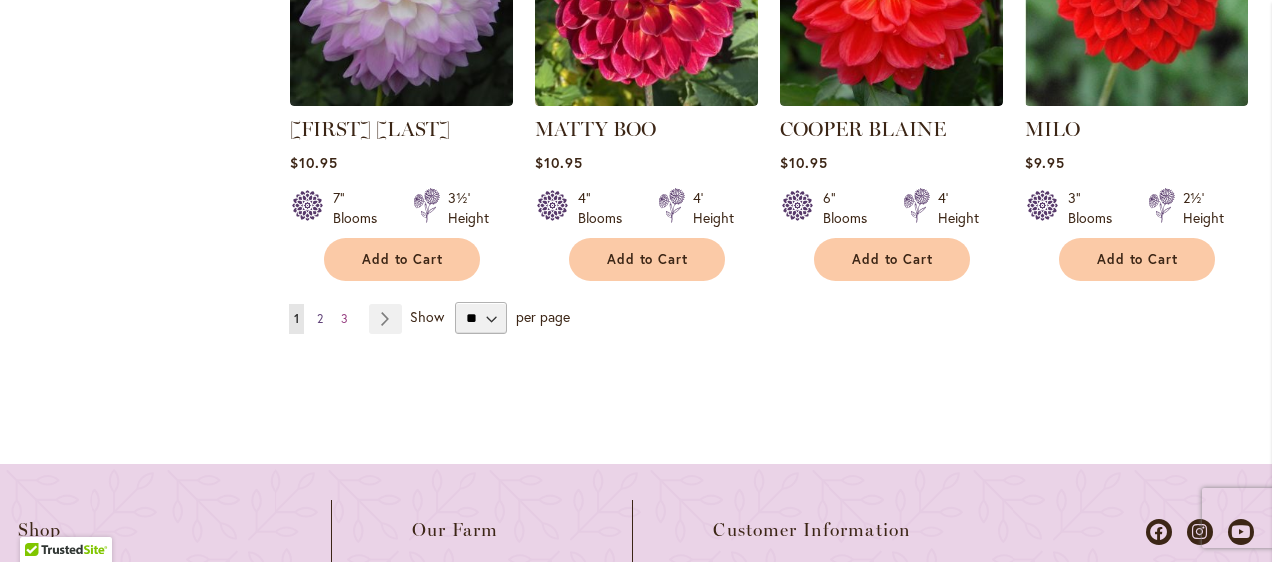 click on "Page
2" at bounding box center (320, 319) 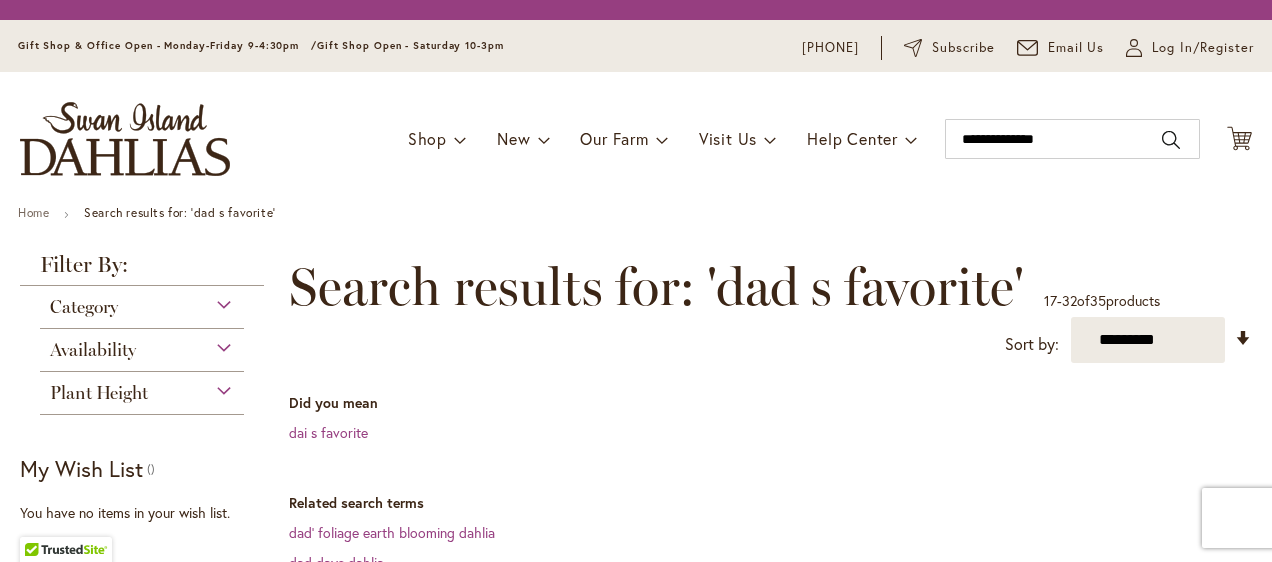 scroll, scrollTop: 0, scrollLeft: 0, axis: both 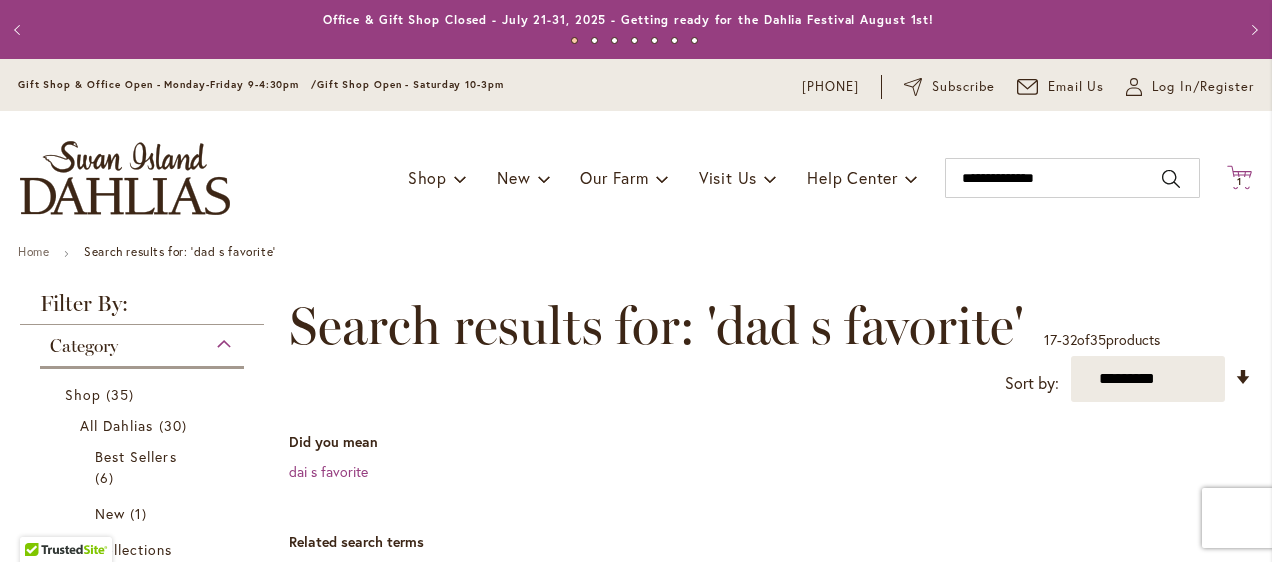click 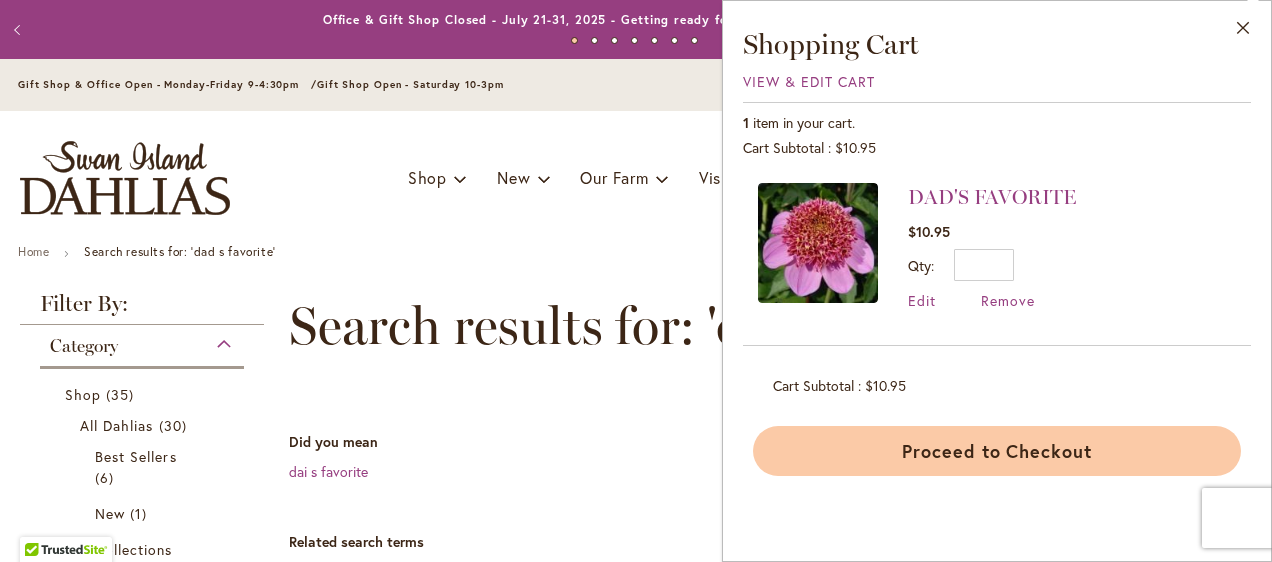 click on "Proceed to Checkout" at bounding box center (997, 451) 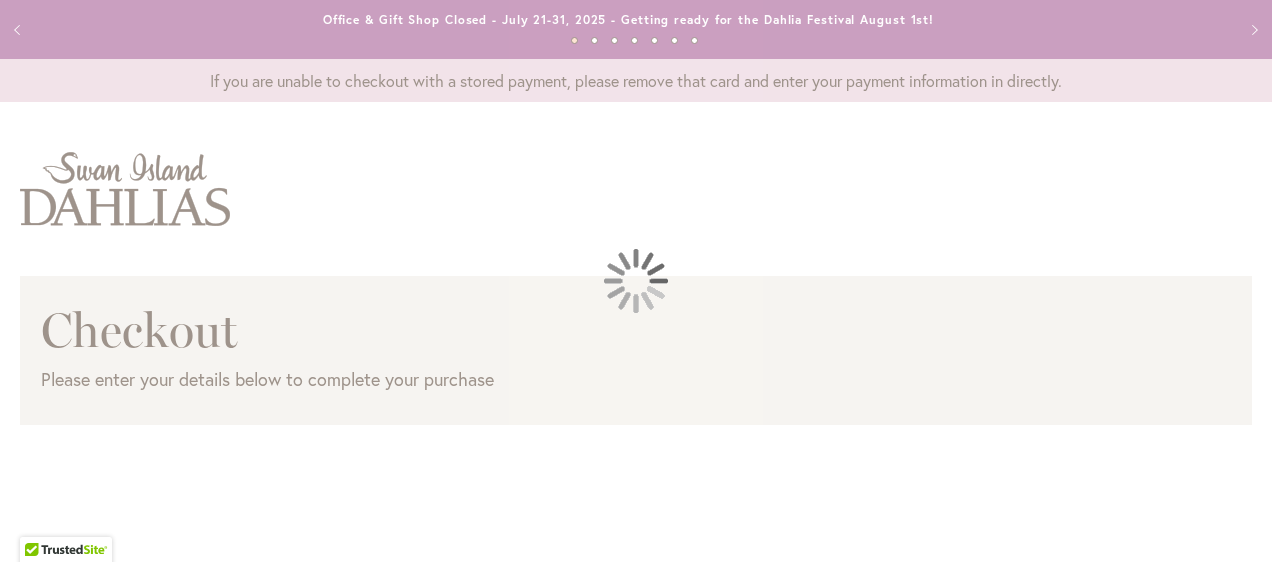 scroll, scrollTop: 0, scrollLeft: 0, axis: both 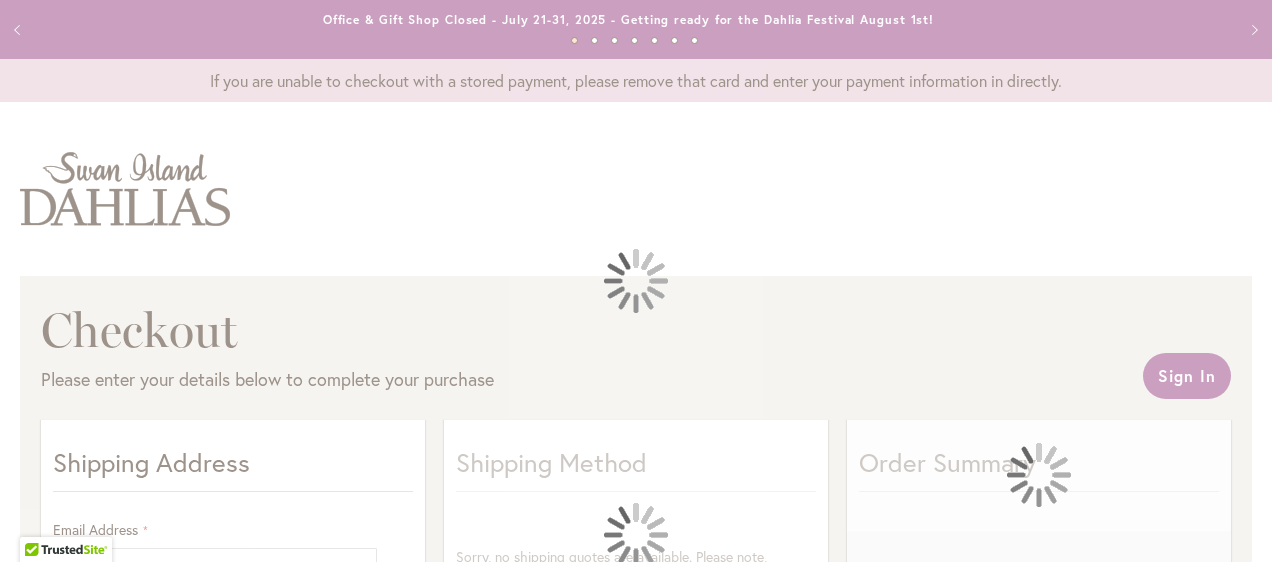 select on "**" 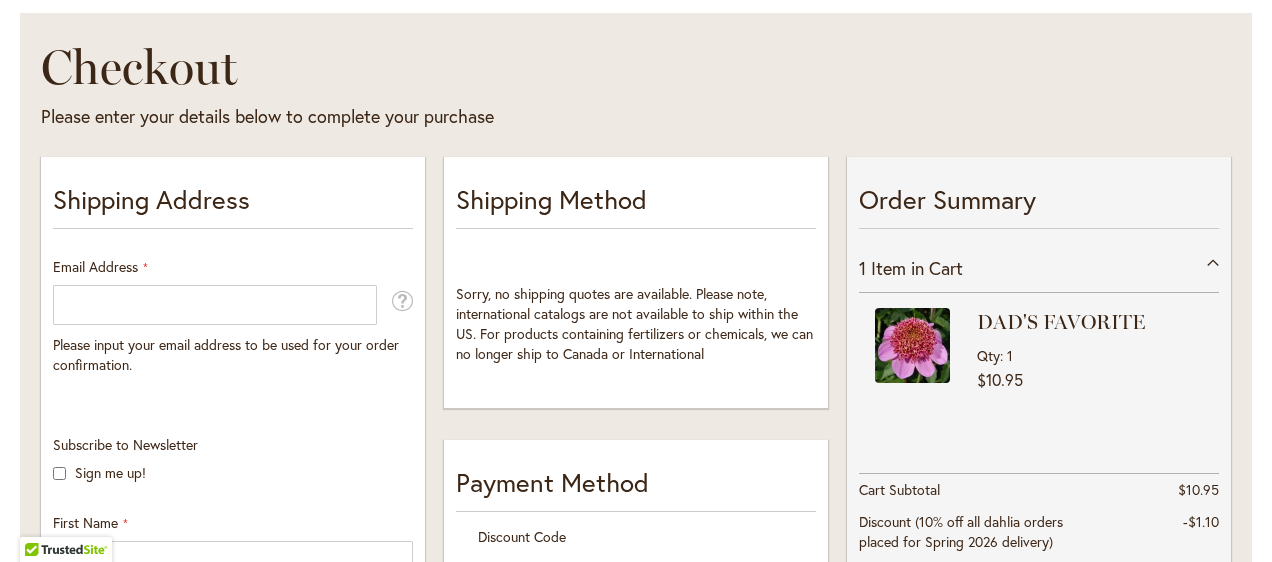 scroll, scrollTop: 300, scrollLeft: 0, axis: vertical 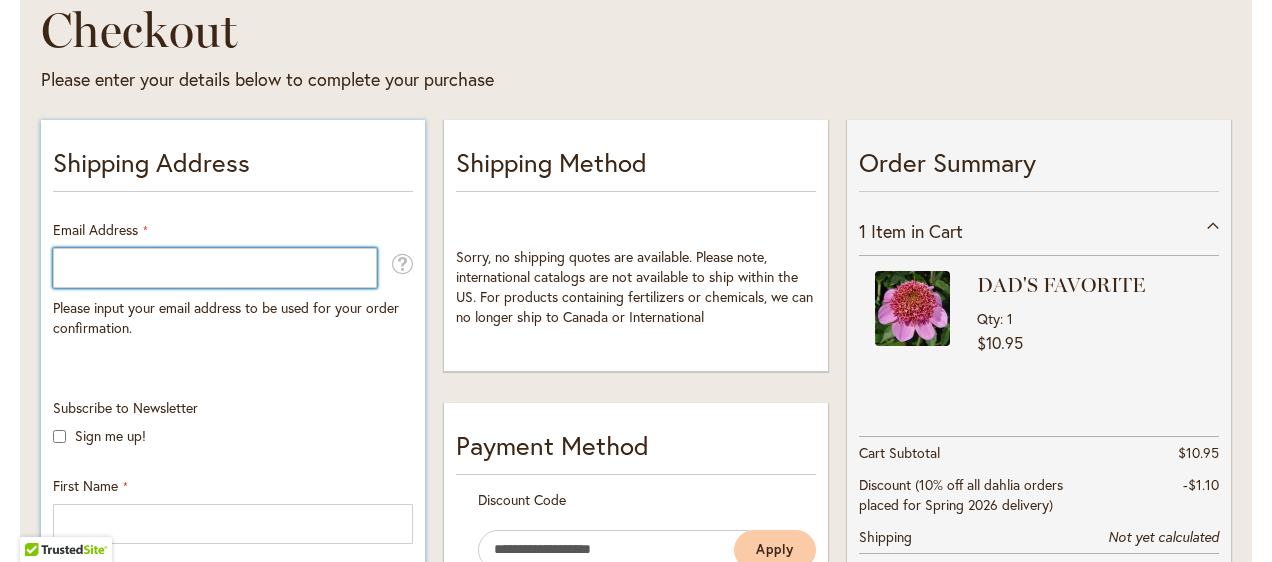 click on "Email Address" at bounding box center (215, 268) 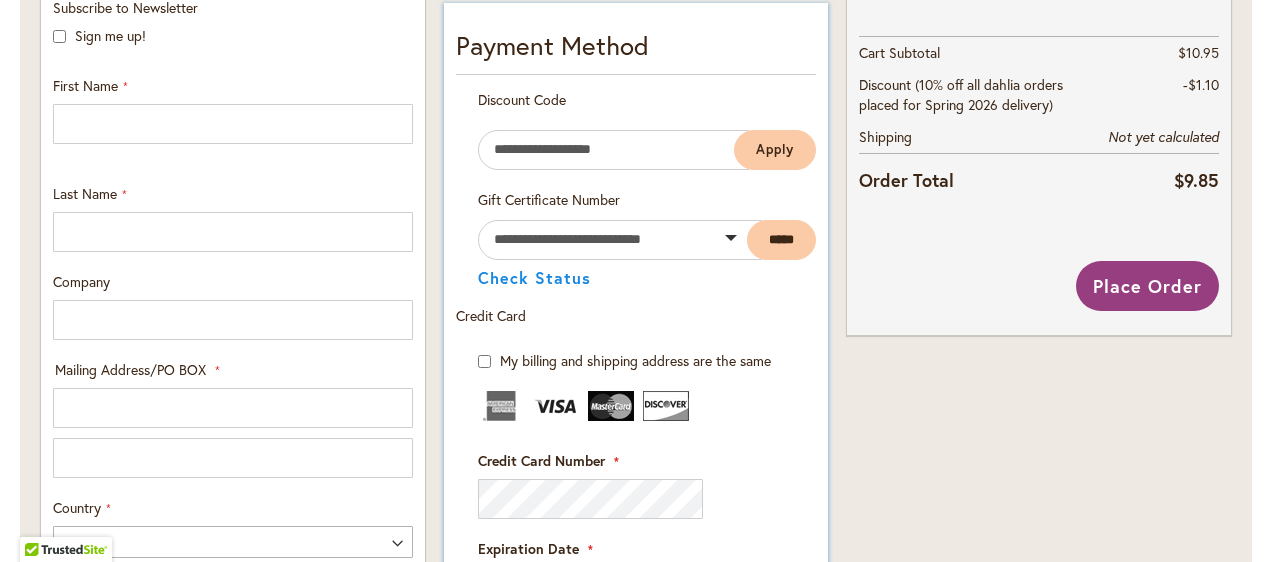 scroll, scrollTop: 800, scrollLeft: 0, axis: vertical 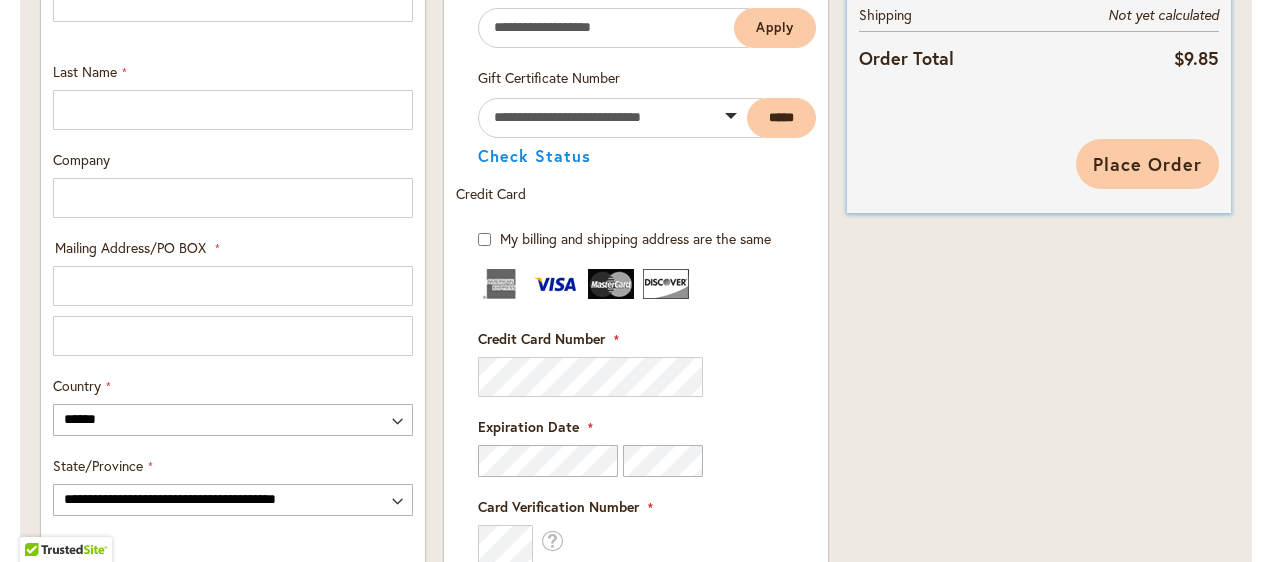 click on "Place Order" at bounding box center (1147, 164) 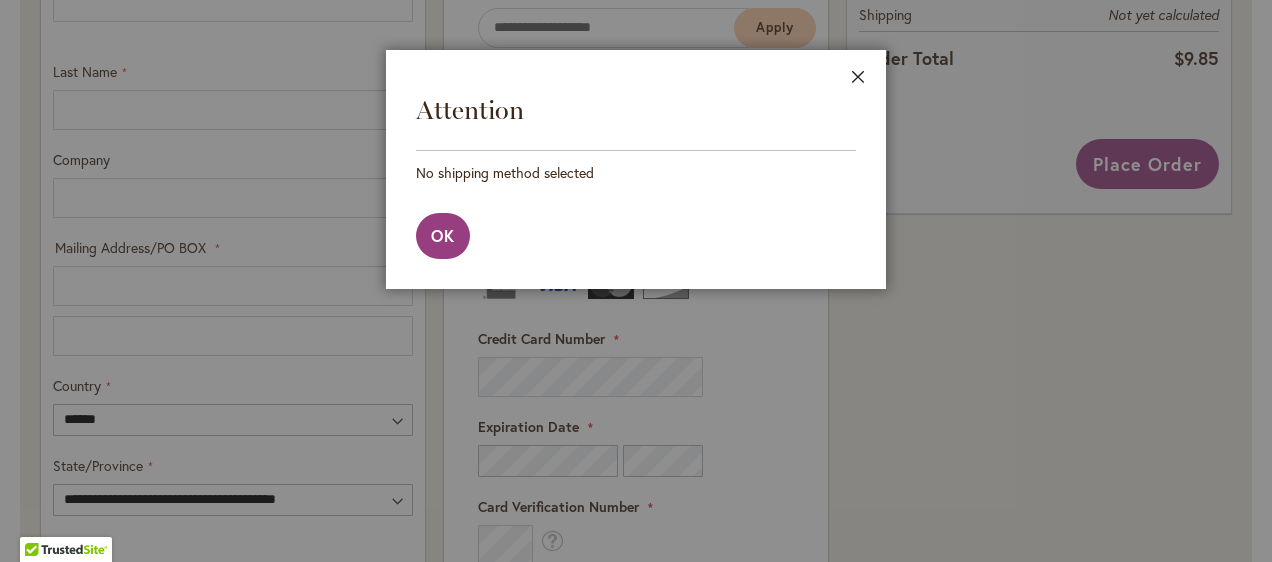 click on "Close" at bounding box center [858, 81] 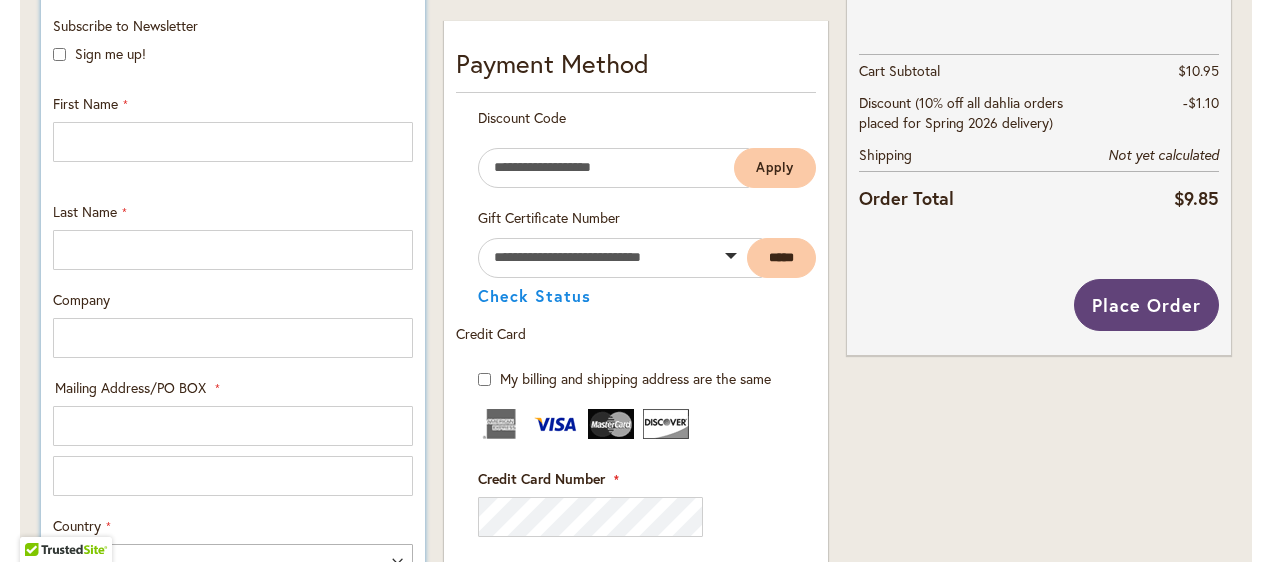 scroll, scrollTop: 722, scrollLeft: 0, axis: vertical 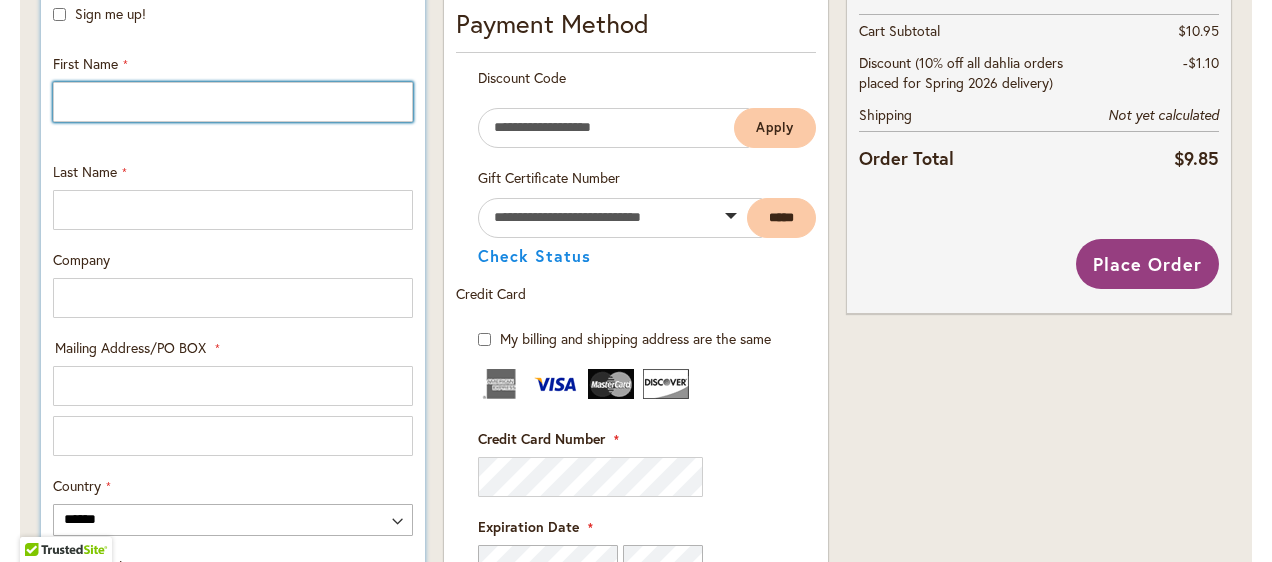 click on "First Name" at bounding box center [233, 102] 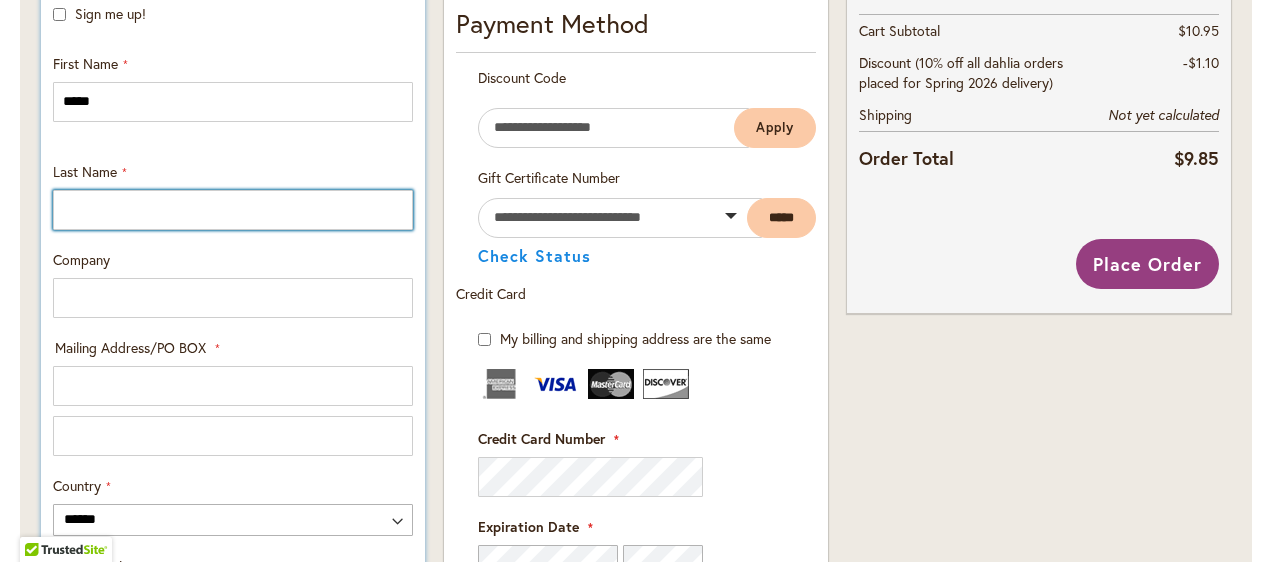 type on "*****" 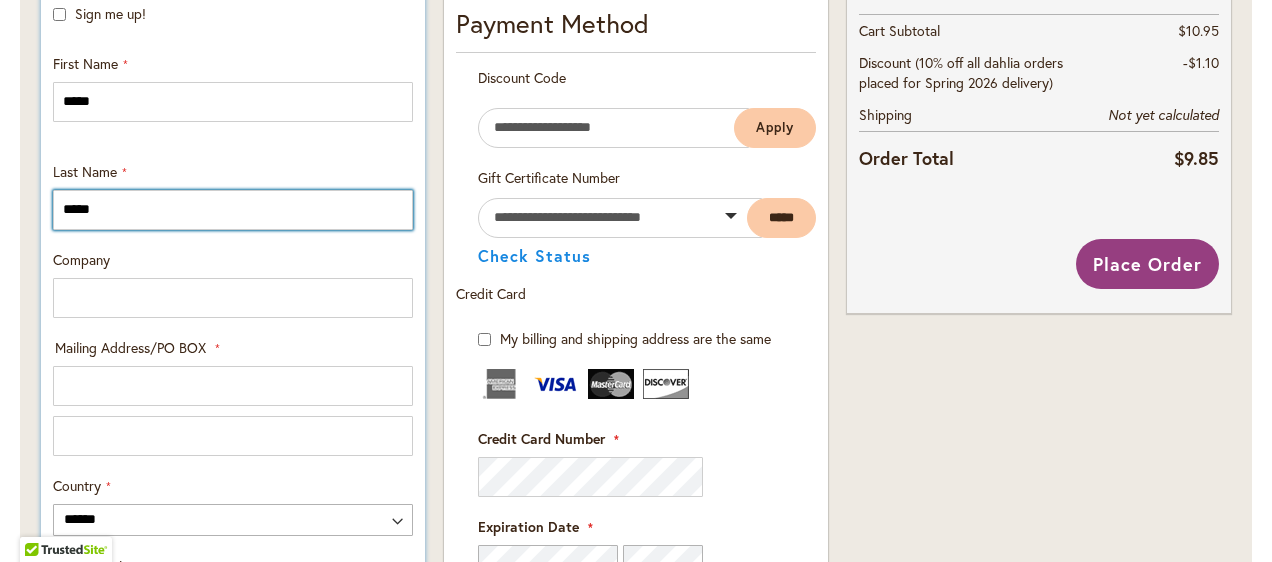 type on "**********" 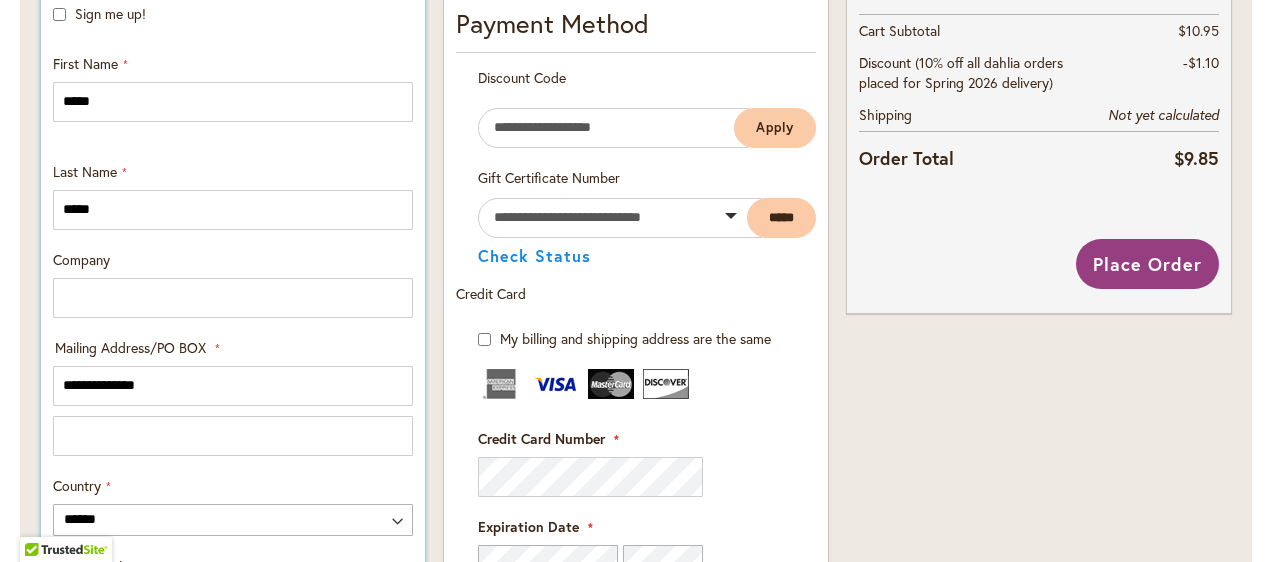 select on "**" 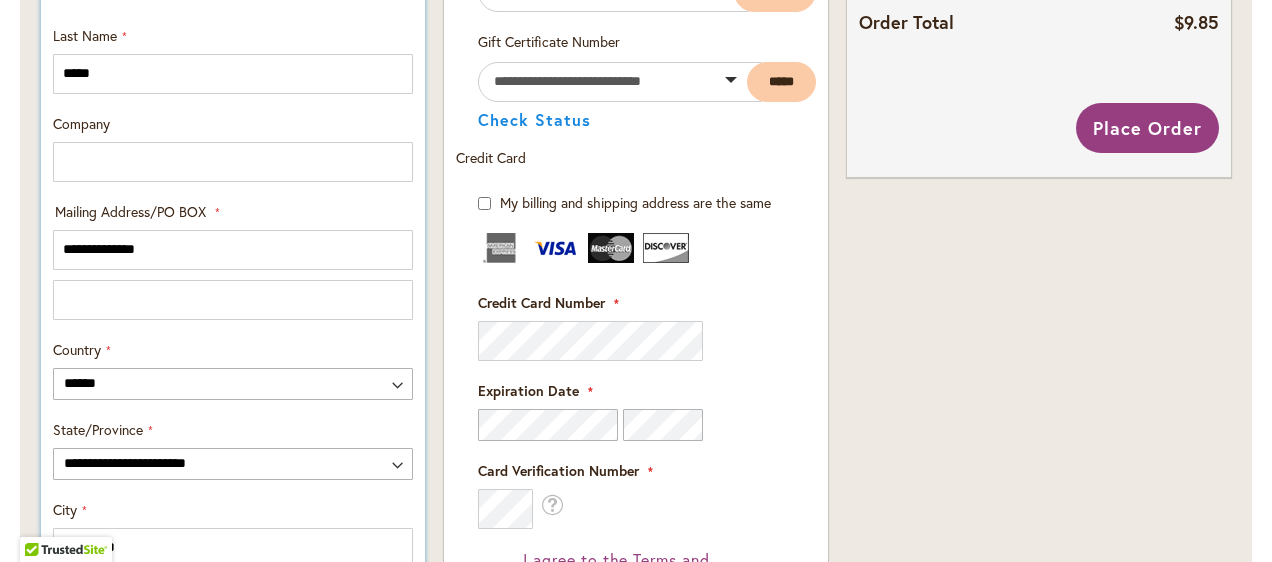 scroll, scrollTop: 922, scrollLeft: 0, axis: vertical 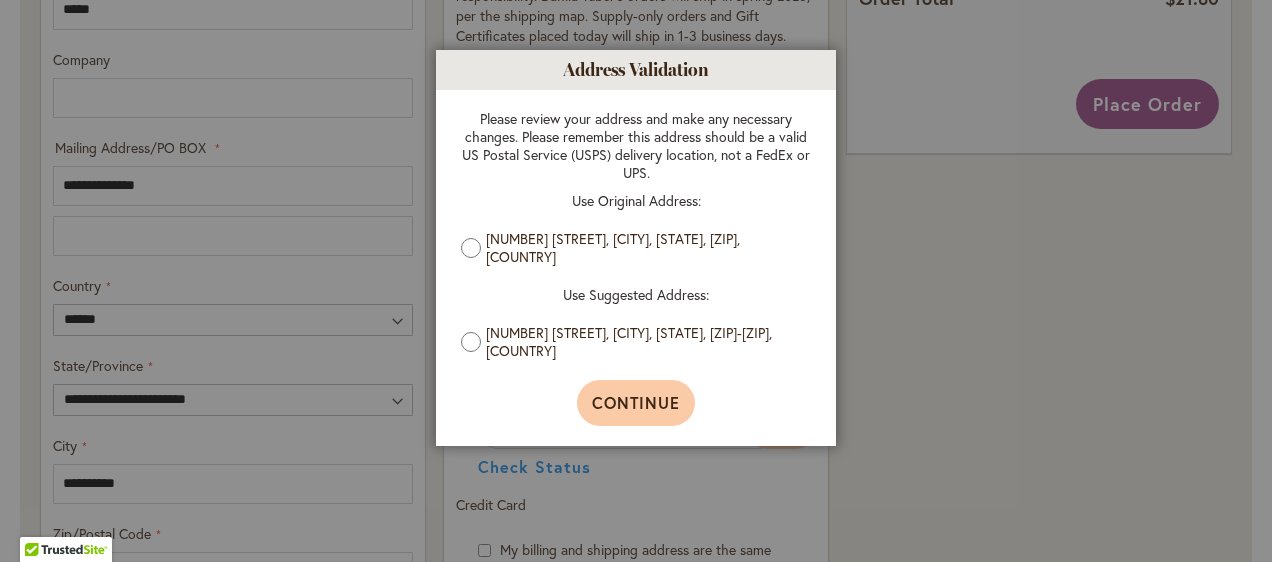 click on "Continue" at bounding box center [636, 402] 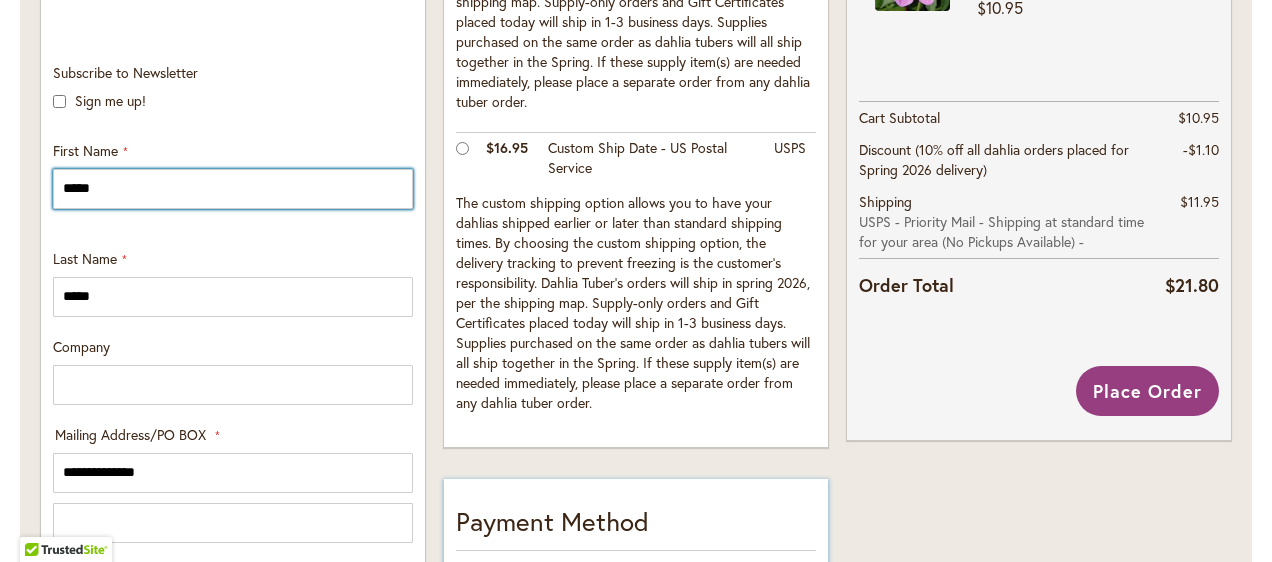 scroll, scrollTop: 642, scrollLeft: 0, axis: vertical 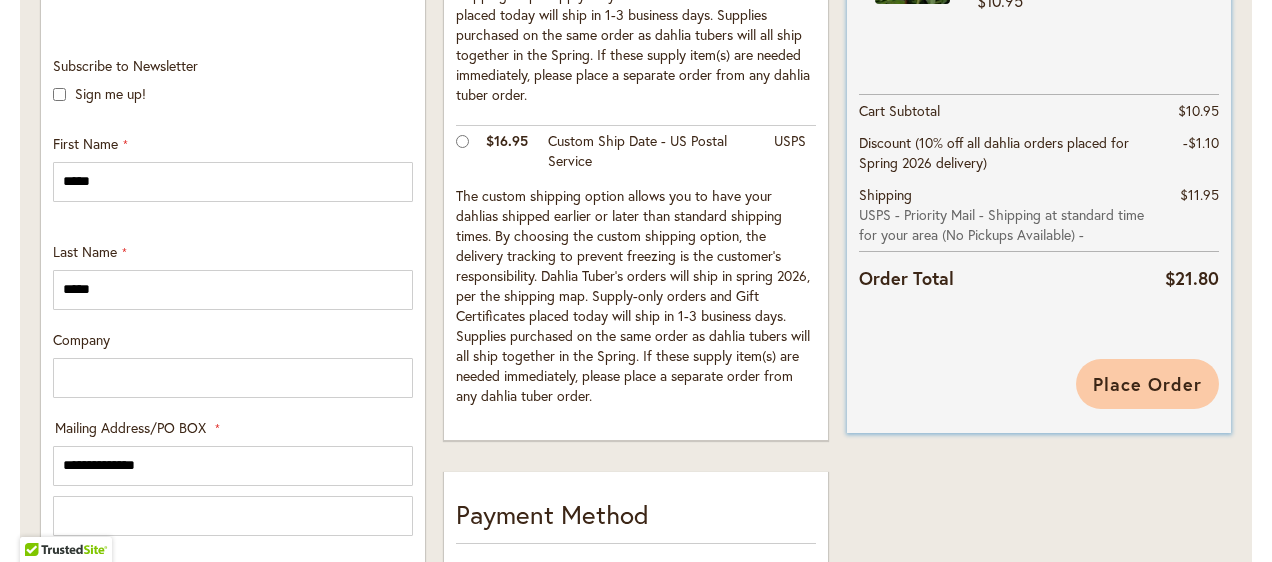 click on "Place Order" at bounding box center [1147, 384] 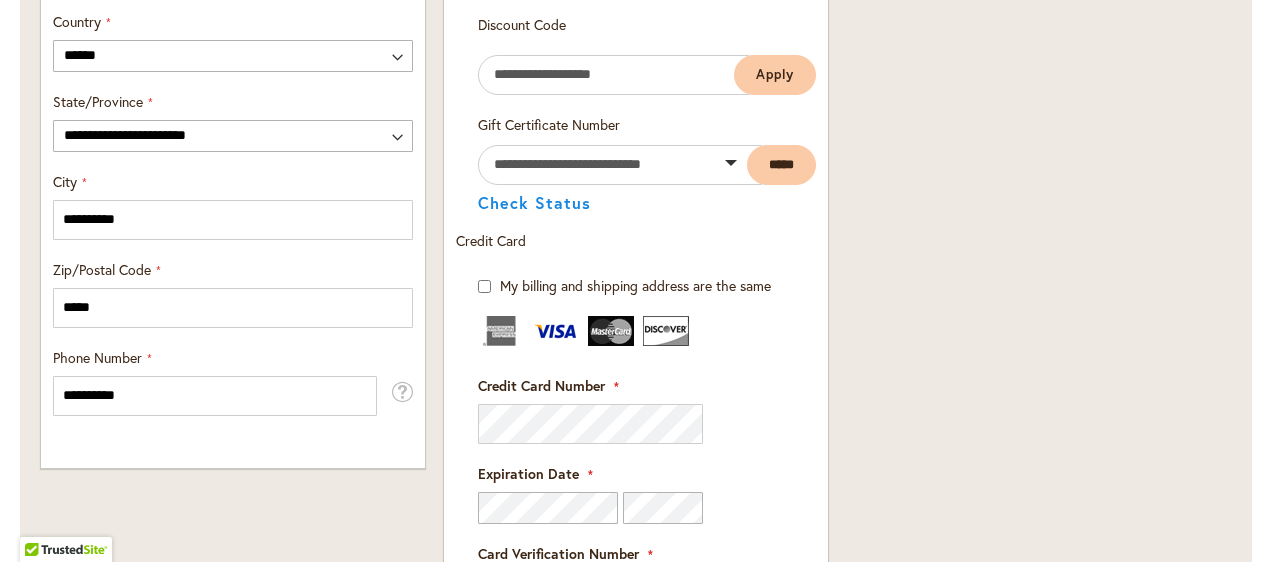 scroll, scrollTop: 961, scrollLeft: 0, axis: vertical 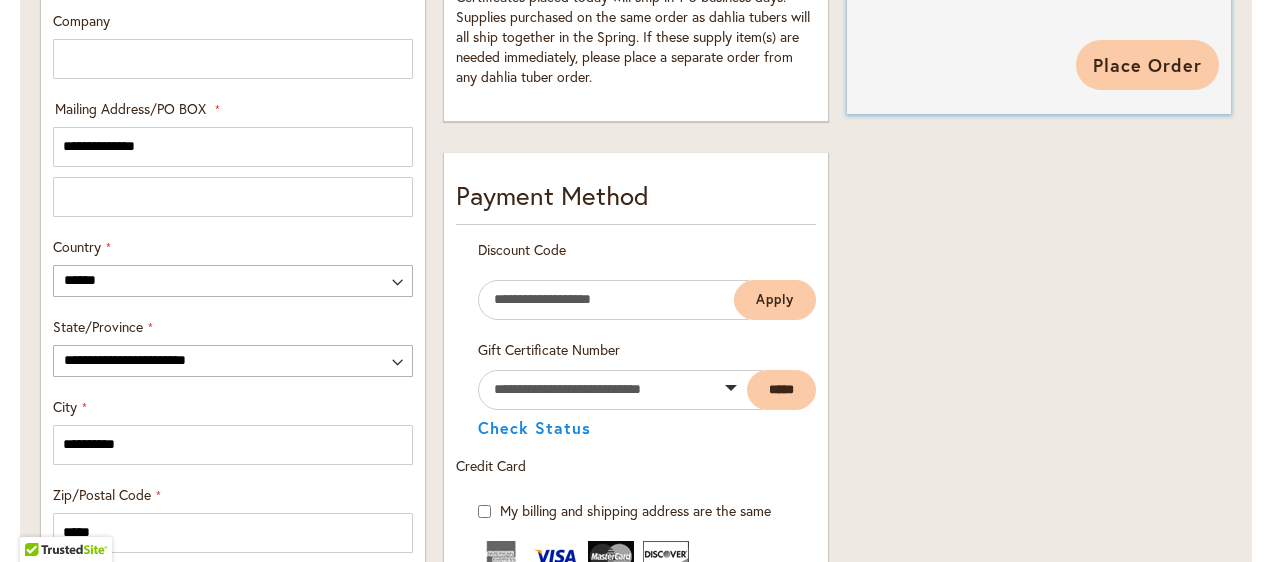 click on "Place Order" at bounding box center (1147, 65) 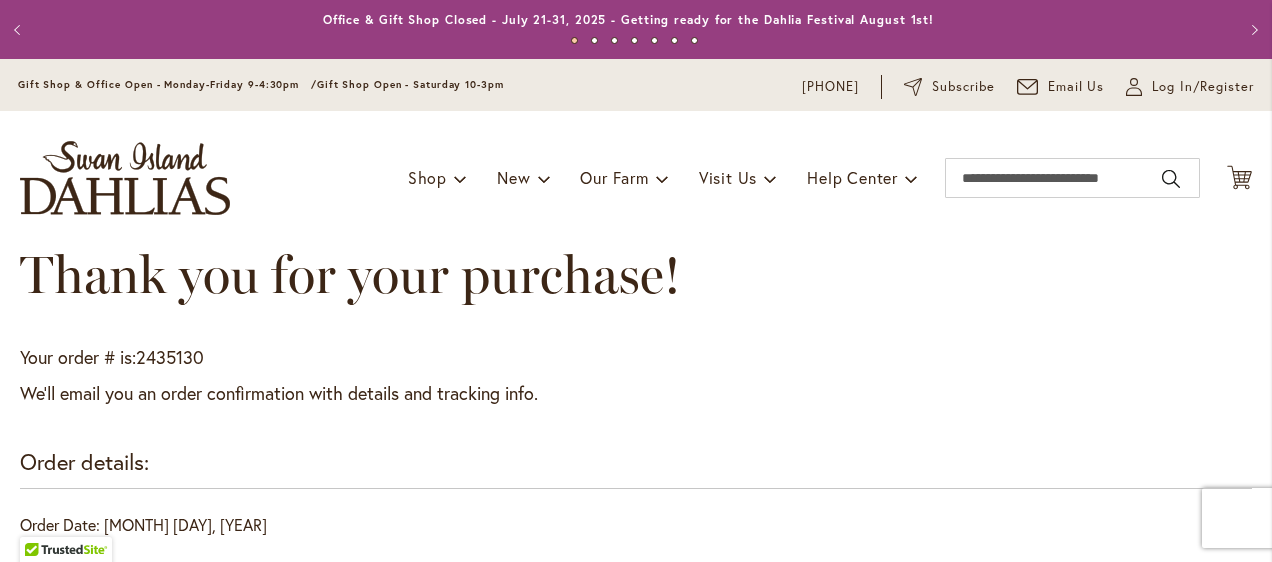 scroll, scrollTop: 0, scrollLeft: 0, axis: both 